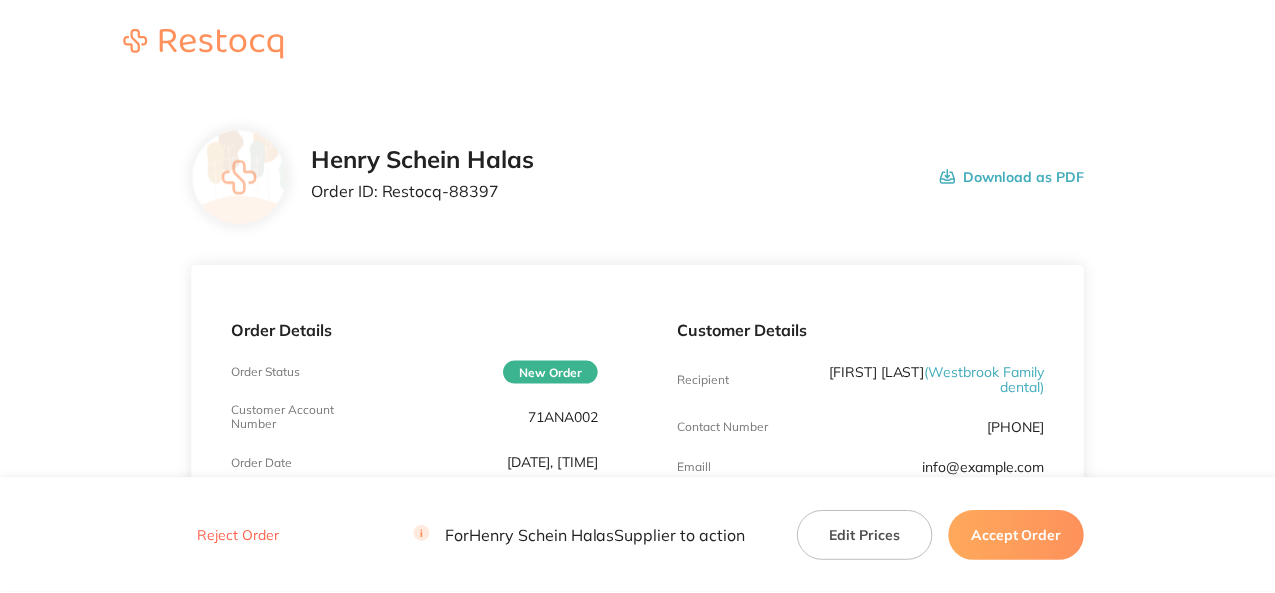 scroll, scrollTop: 0, scrollLeft: 0, axis: both 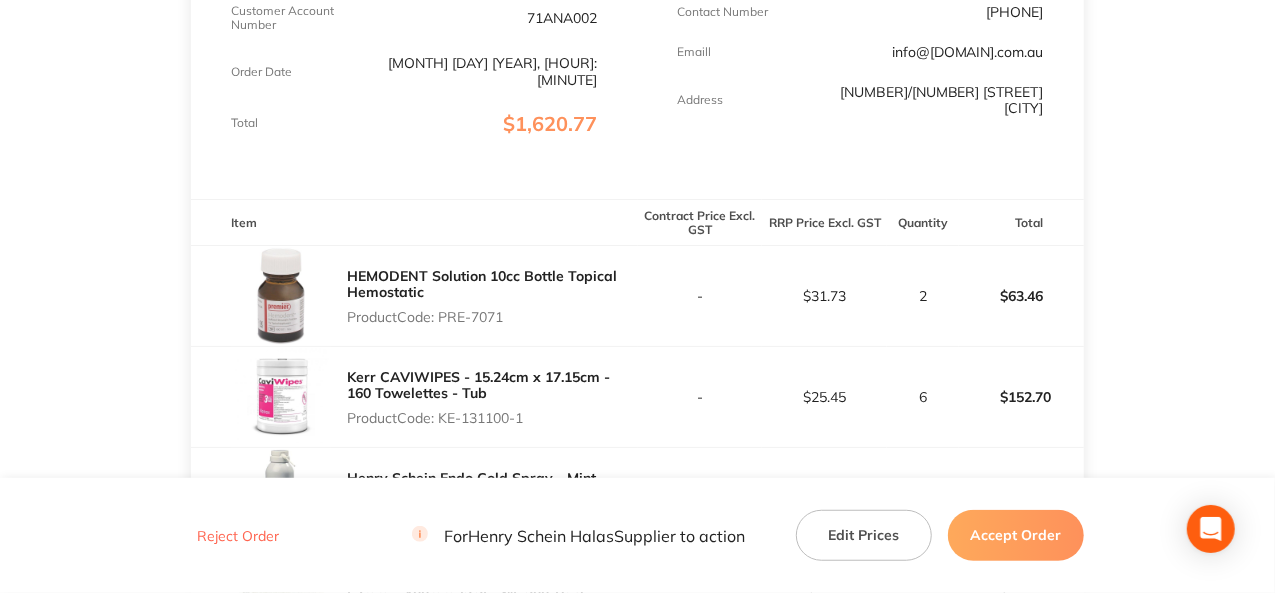 drag, startPoint x: 508, startPoint y: 299, endPoint x: 442, endPoint y: 305, distance: 66.27216 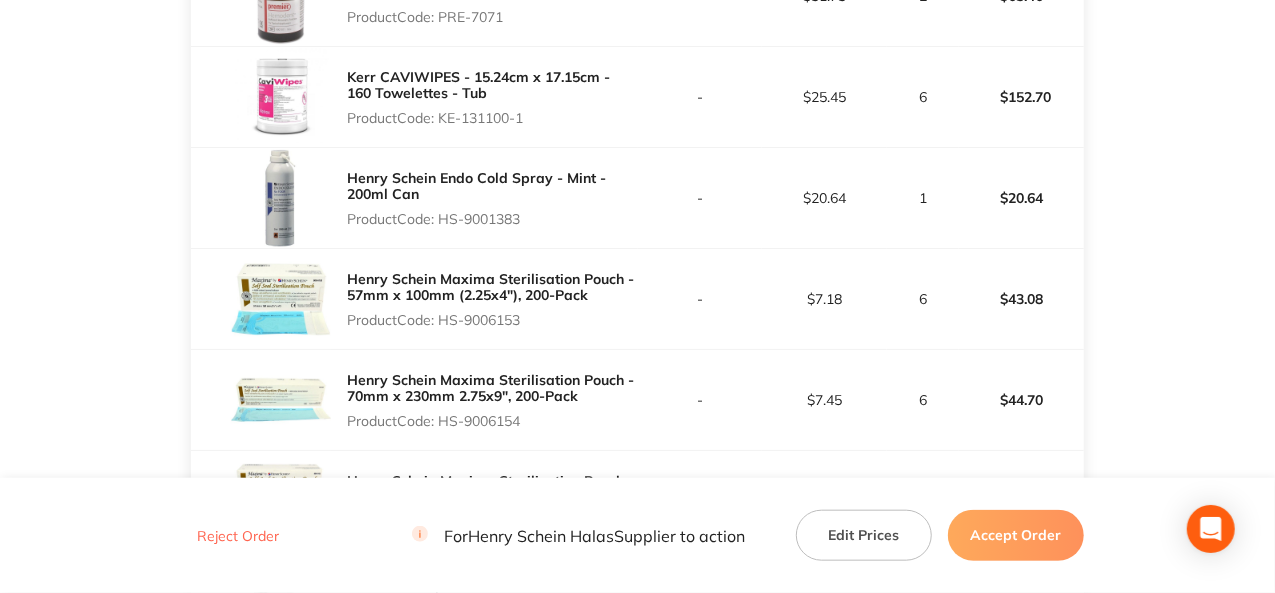 scroll, scrollTop: 600, scrollLeft: 0, axis: vertical 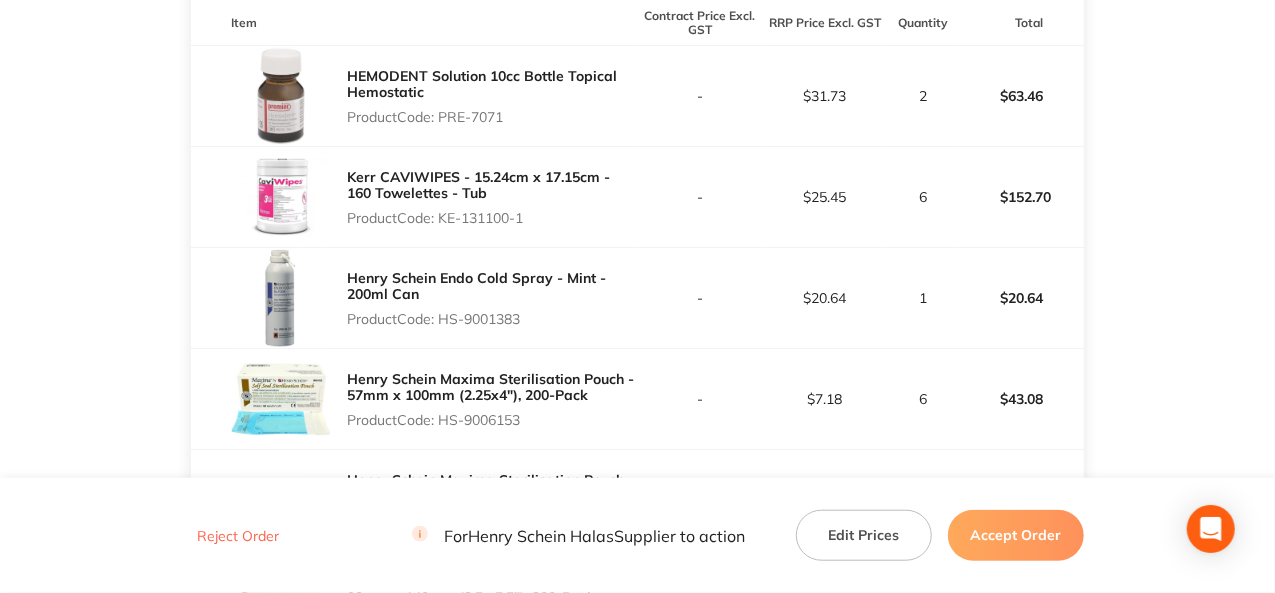 drag, startPoint x: 528, startPoint y: 299, endPoint x: 444, endPoint y: 303, distance: 84.095184 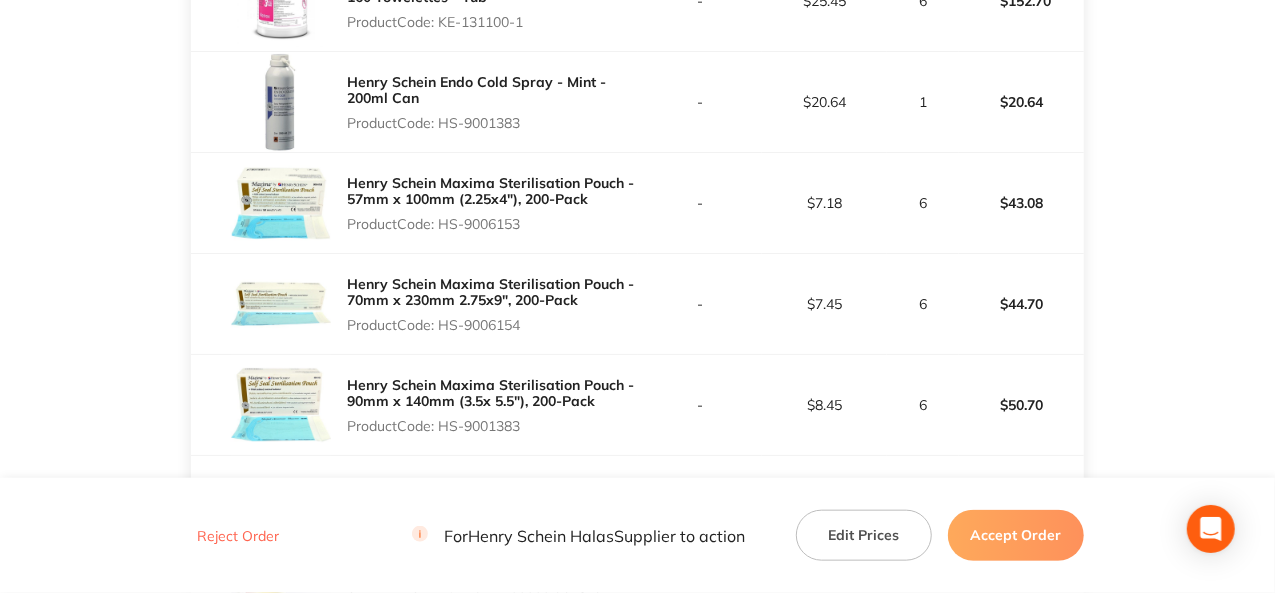 scroll, scrollTop: 800, scrollLeft: 0, axis: vertical 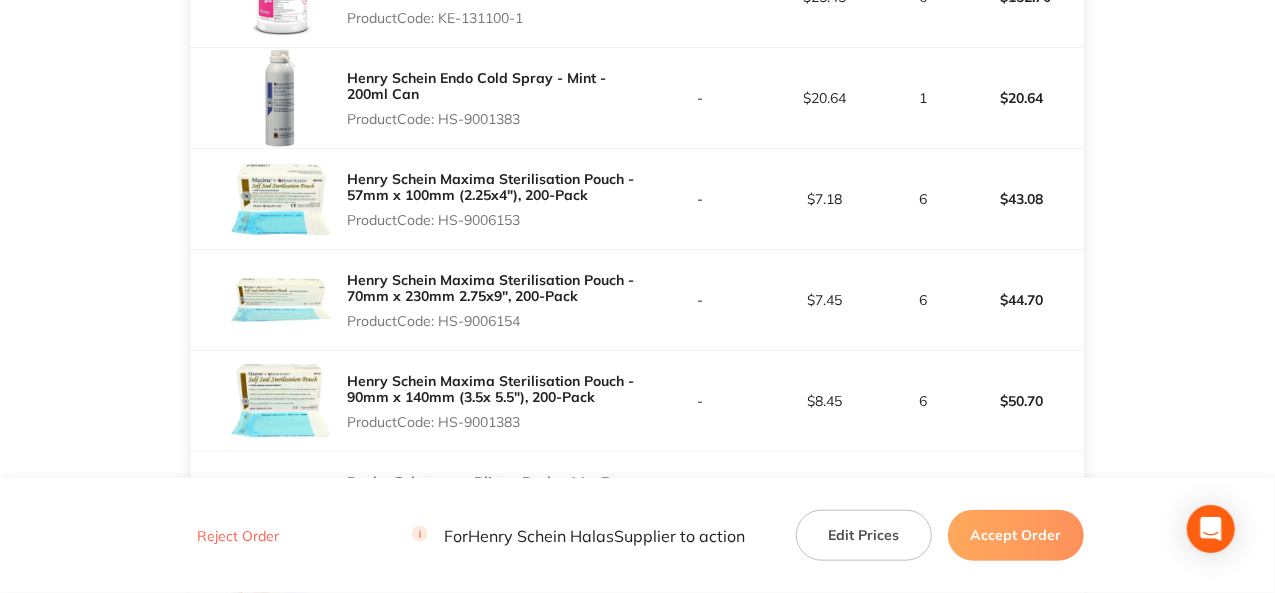 drag, startPoint x: 526, startPoint y: 204, endPoint x: 444, endPoint y: 207, distance: 82.05486 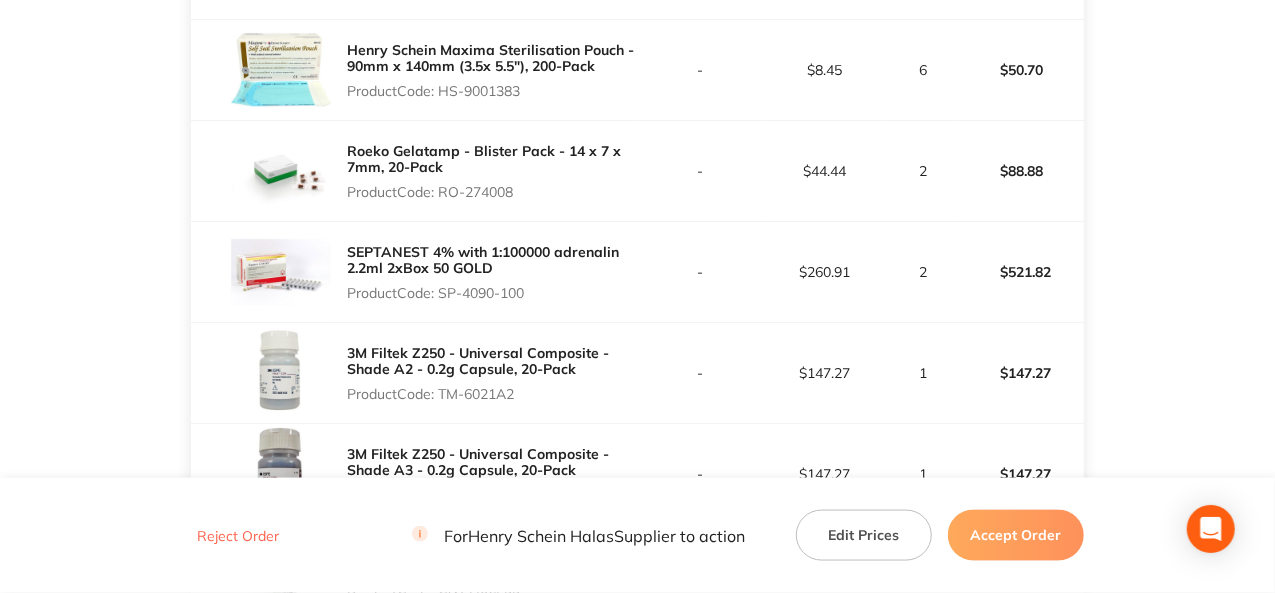 scroll, scrollTop: 1100, scrollLeft: 0, axis: vertical 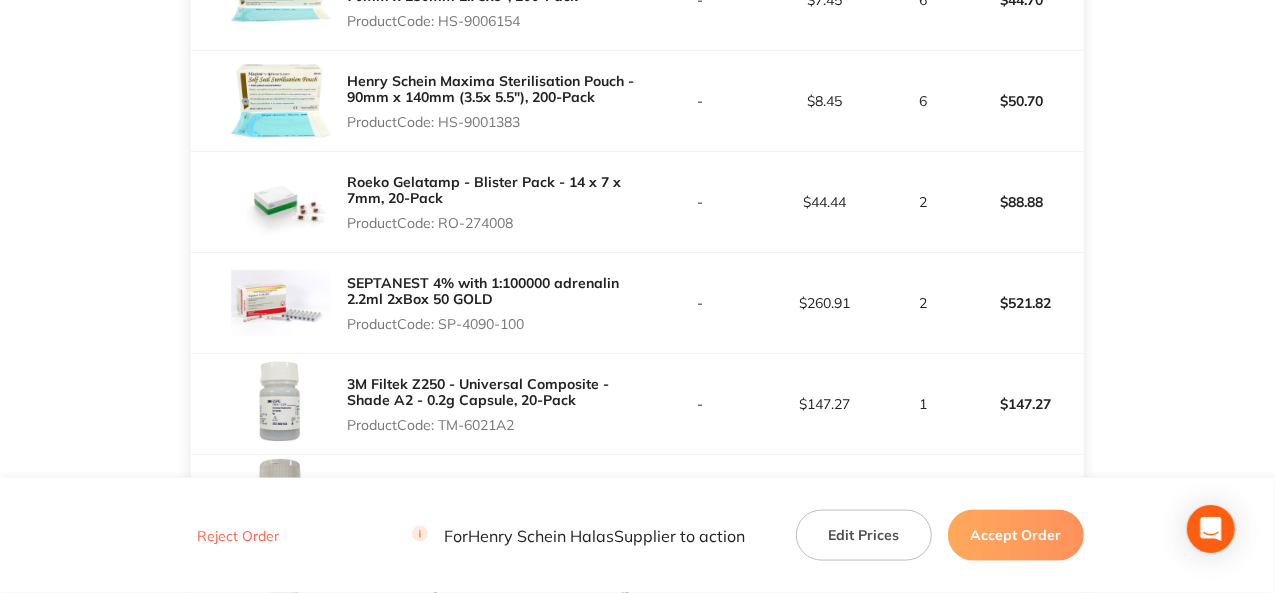 drag, startPoint x: 520, startPoint y: 209, endPoint x: 444, endPoint y: 215, distance: 76.23647 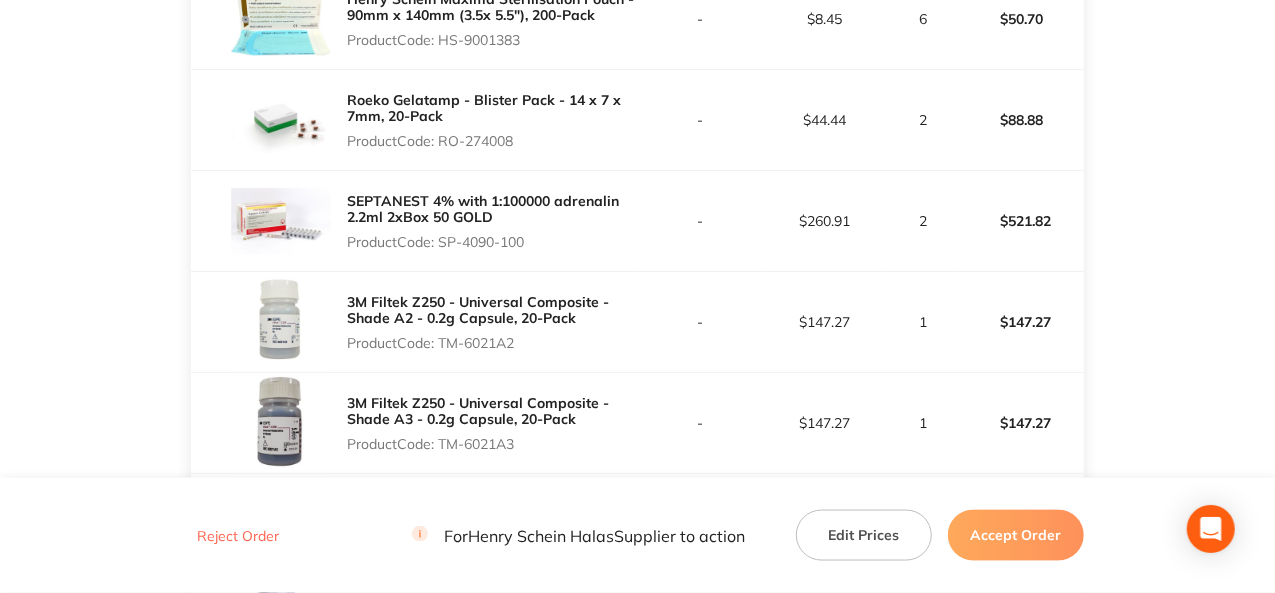 scroll, scrollTop: 1300, scrollLeft: 0, axis: vertical 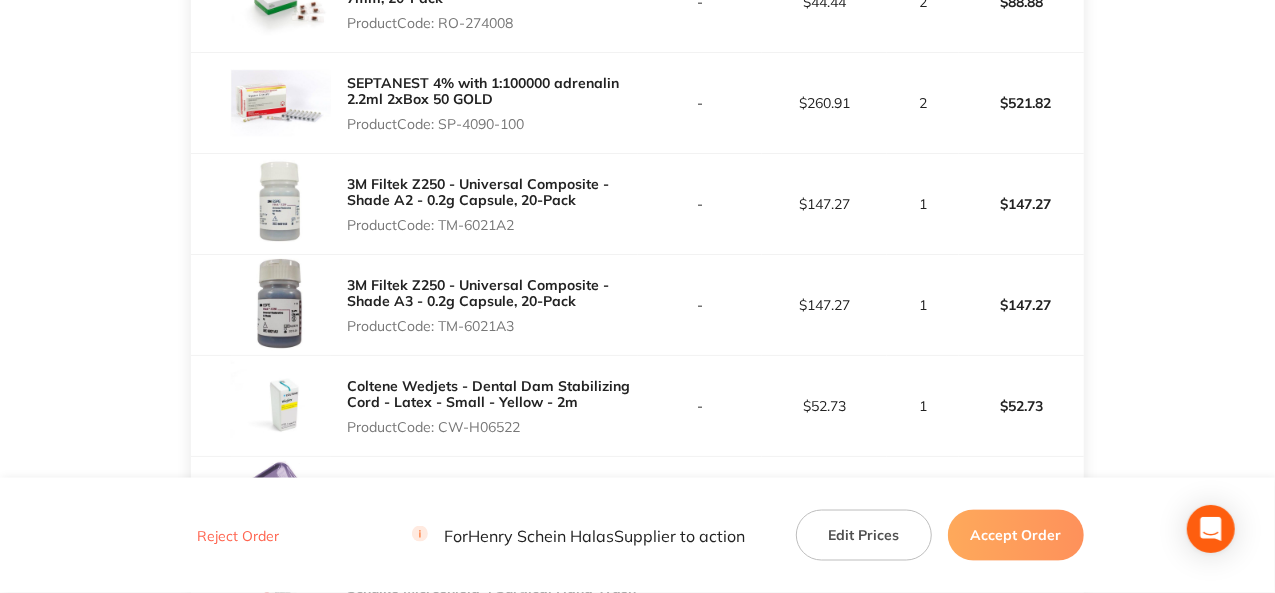 drag, startPoint x: 522, startPoint y: 199, endPoint x: 444, endPoint y: 213, distance: 79.24645 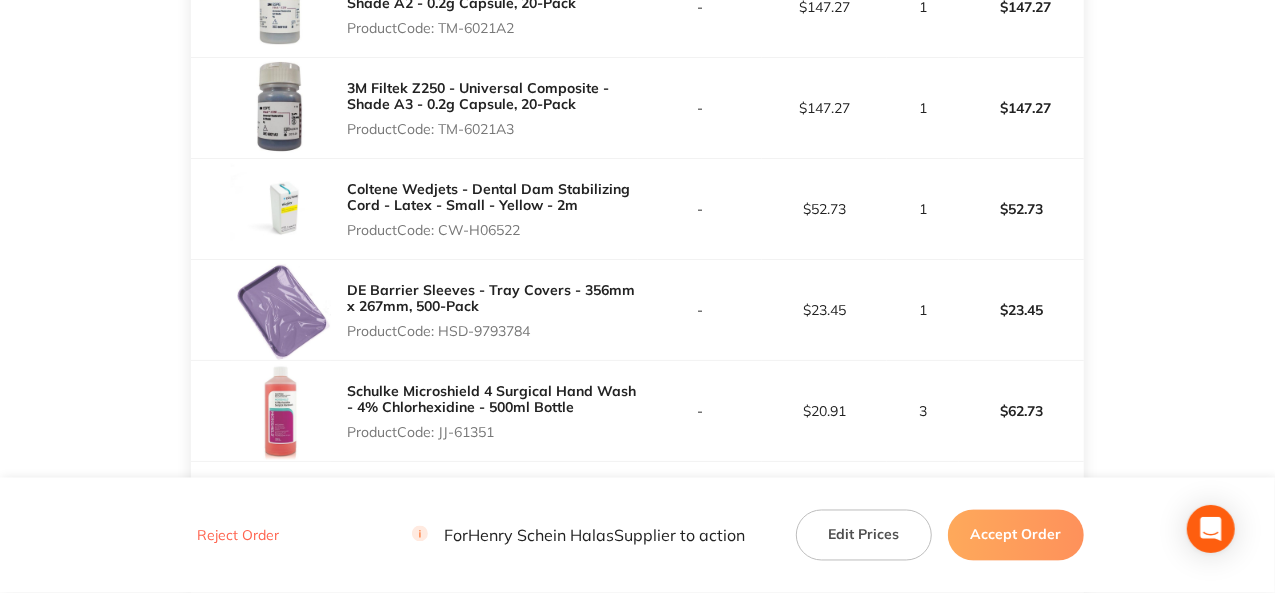 scroll, scrollTop: 1600, scrollLeft: 0, axis: vertical 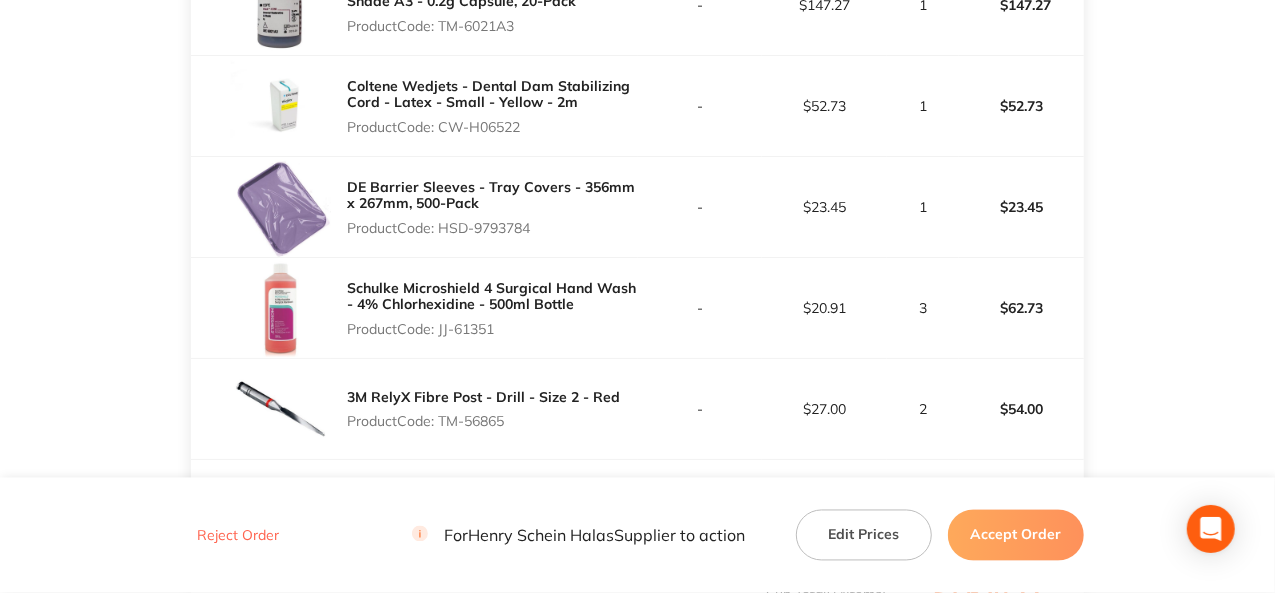 drag, startPoint x: 525, startPoint y: 102, endPoint x: 441, endPoint y: 112, distance: 84.59315 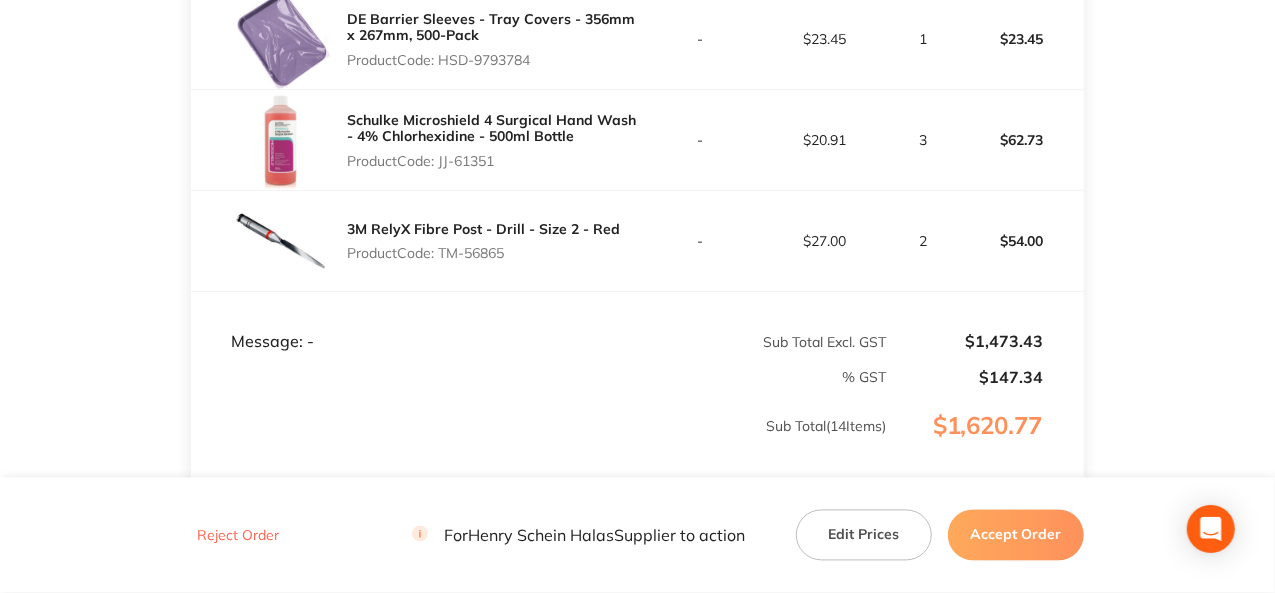 scroll, scrollTop: 1800, scrollLeft: 0, axis: vertical 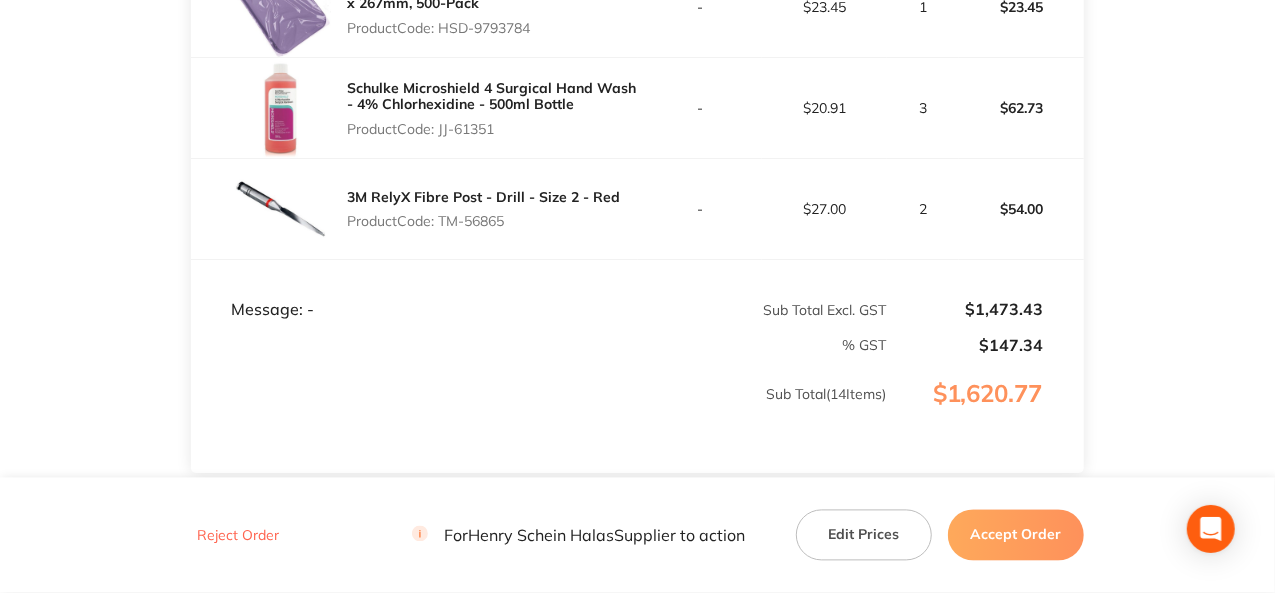 drag, startPoint x: 510, startPoint y: 202, endPoint x: 445, endPoint y: 203, distance: 65.00769 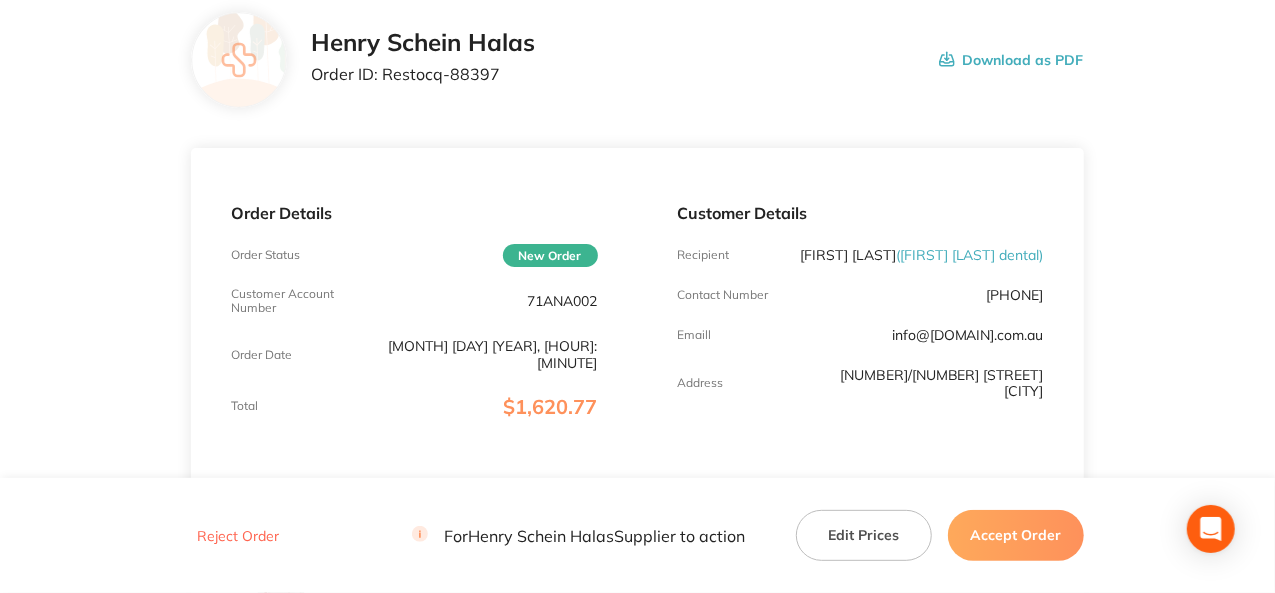 scroll, scrollTop: 0, scrollLeft: 0, axis: both 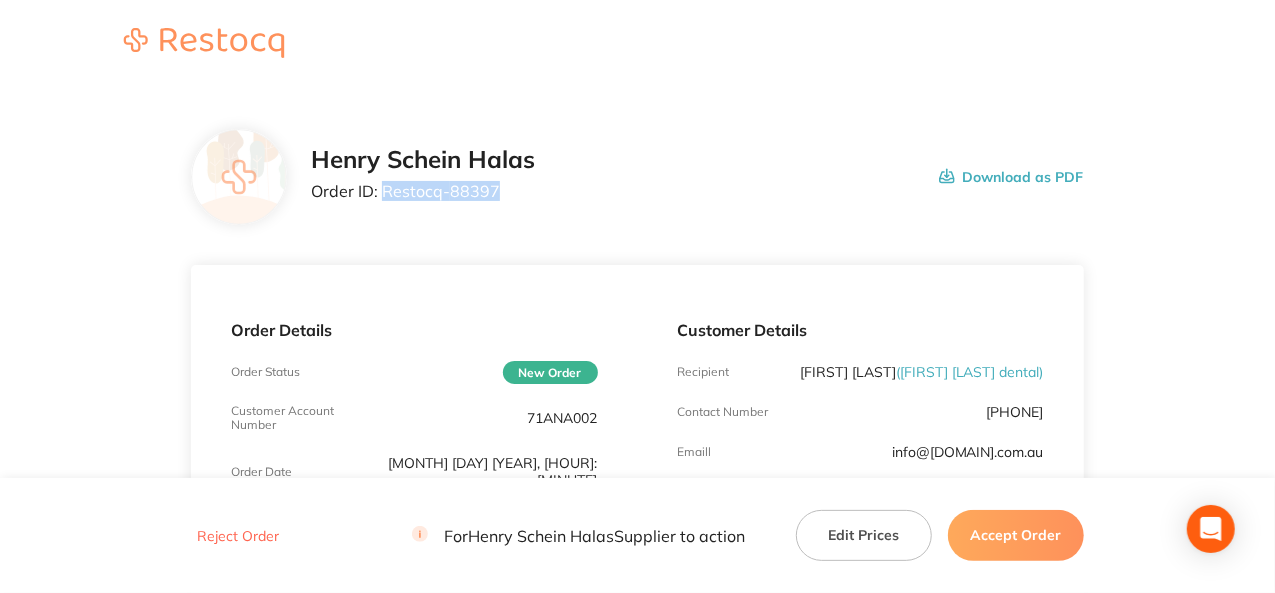 drag, startPoint x: 499, startPoint y: 187, endPoint x: 386, endPoint y: 201, distance: 113.86395 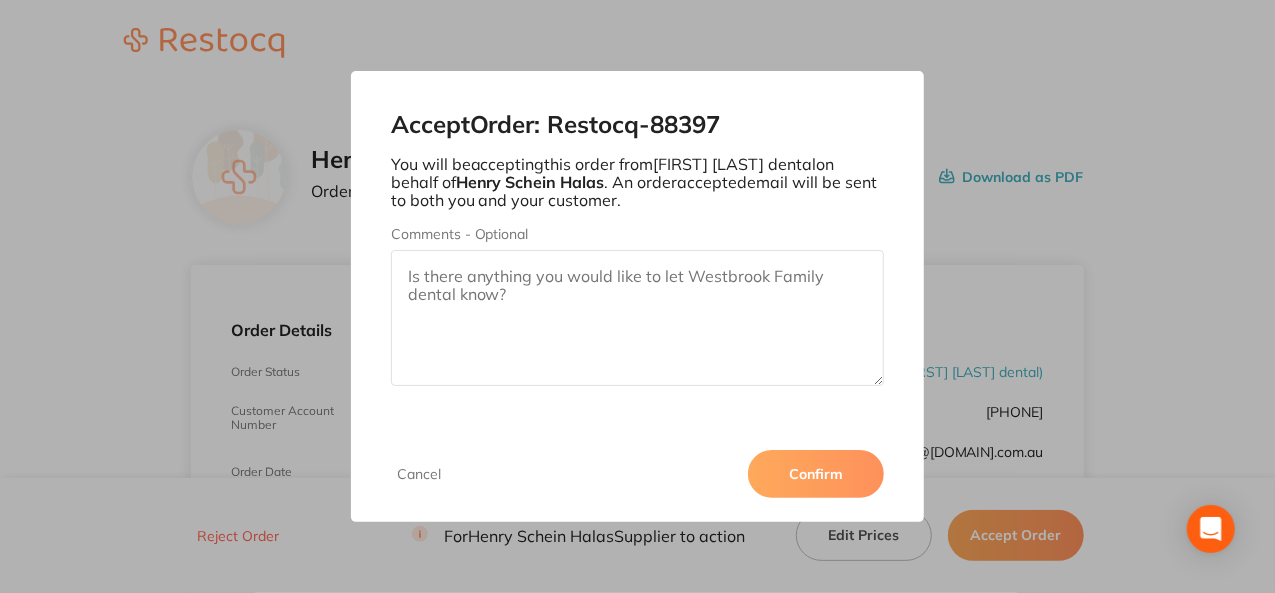 click on "Confirm" at bounding box center (816, 474) 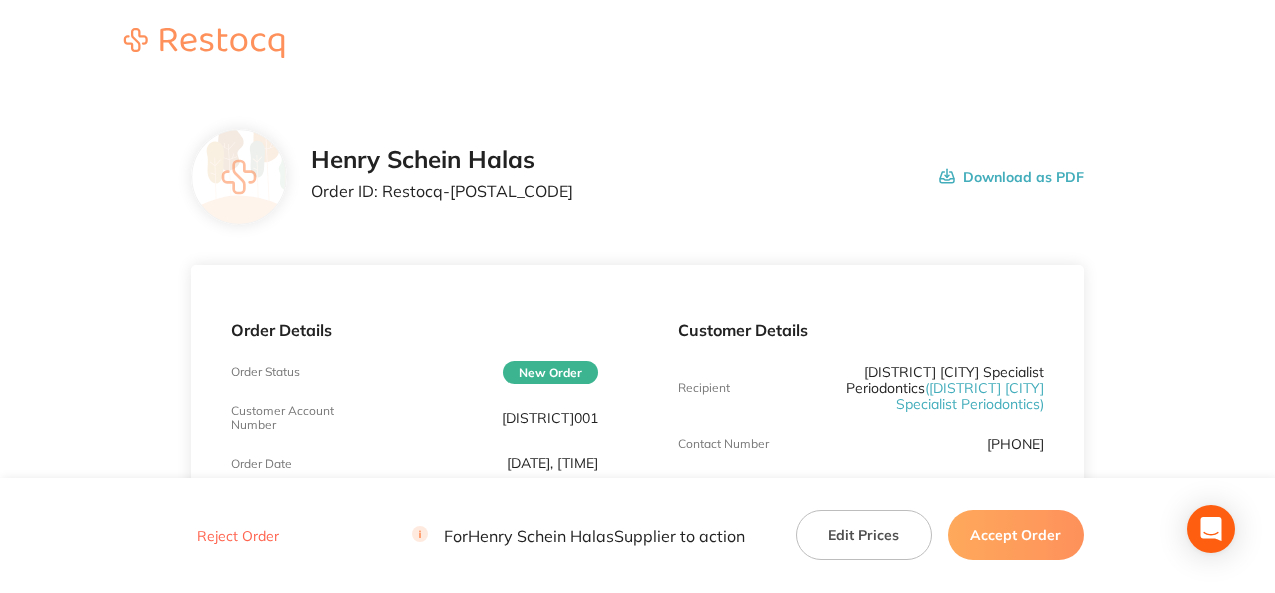 scroll, scrollTop: 0, scrollLeft: 0, axis: both 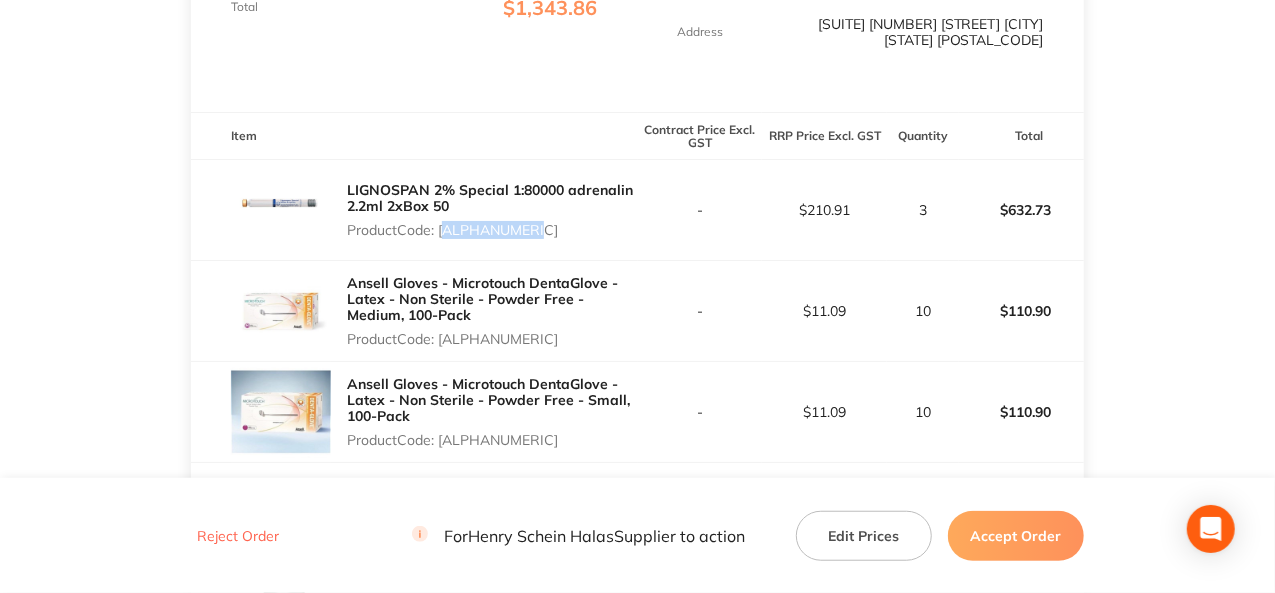 drag, startPoint x: 527, startPoint y: 230, endPoint x: 443, endPoint y: 238, distance: 84.38009 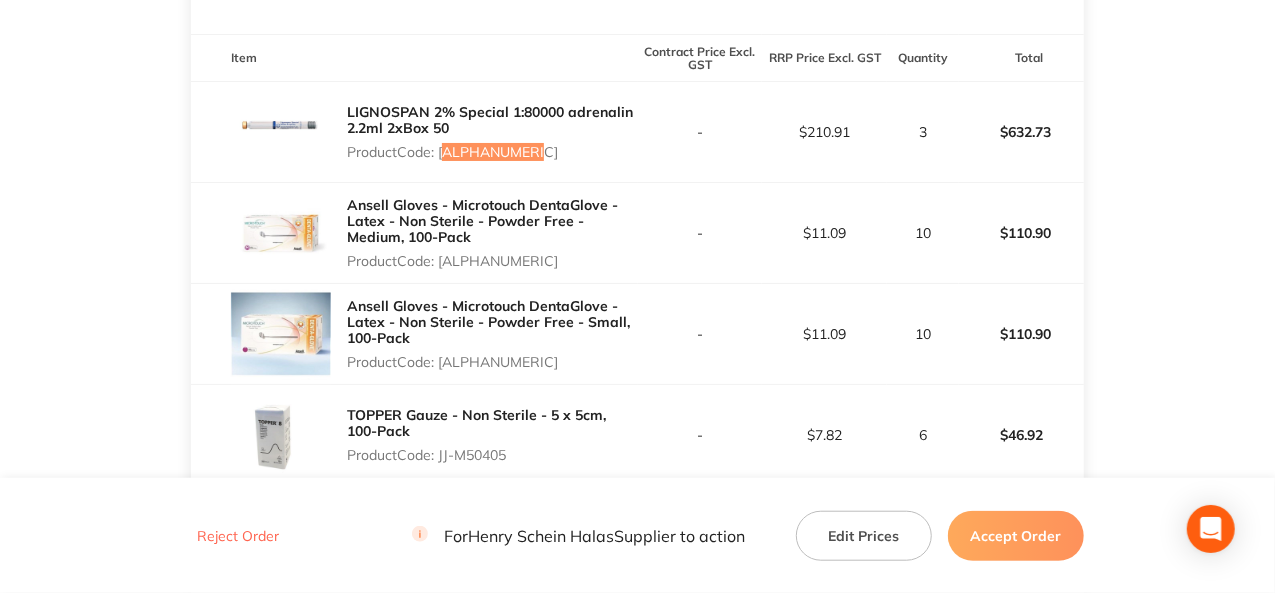 scroll, scrollTop: 700, scrollLeft: 0, axis: vertical 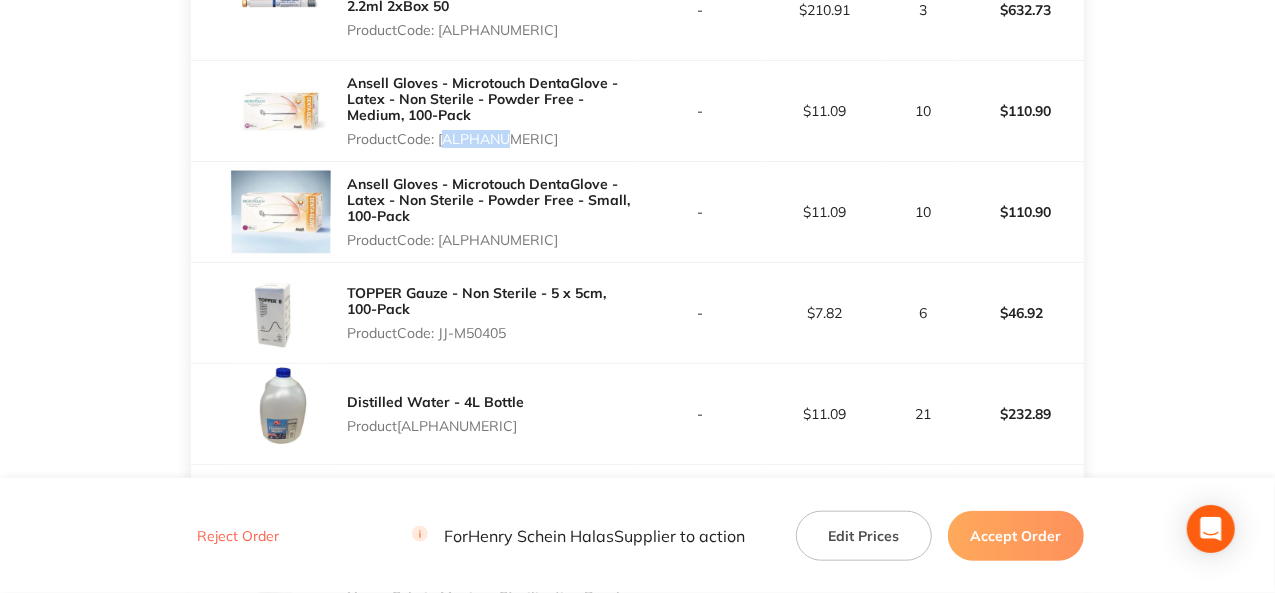 drag, startPoint x: 502, startPoint y: 135, endPoint x: 445, endPoint y: 137, distance: 57.035076 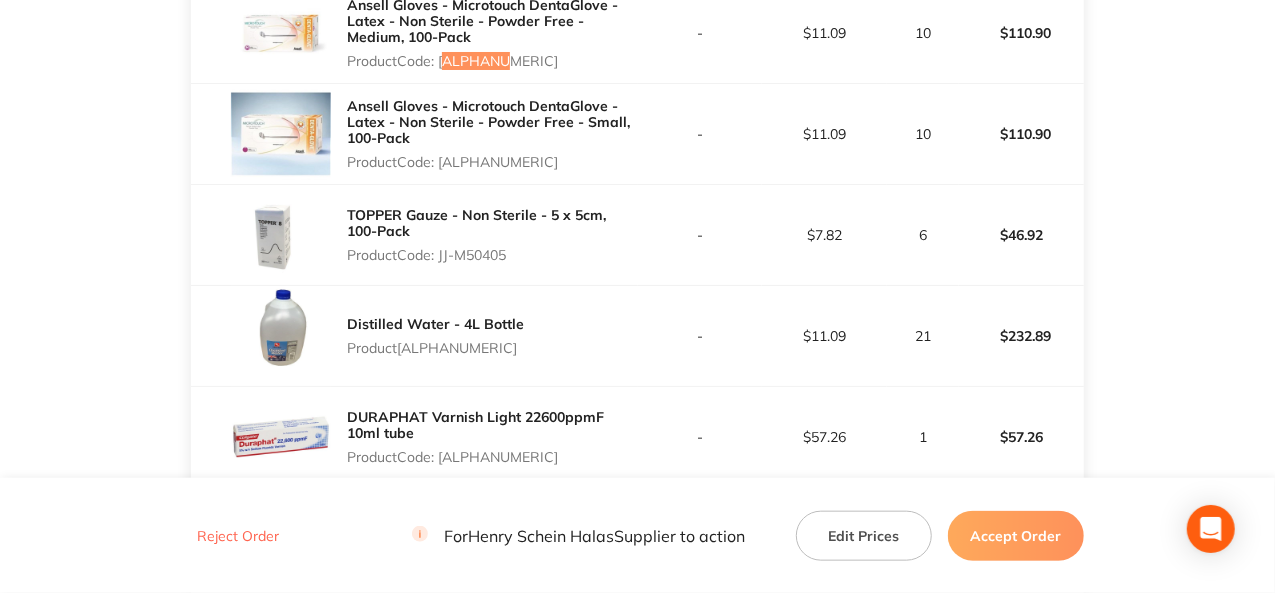 scroll, scrollTop: 900, scrollLeft: 0, axis: vertical 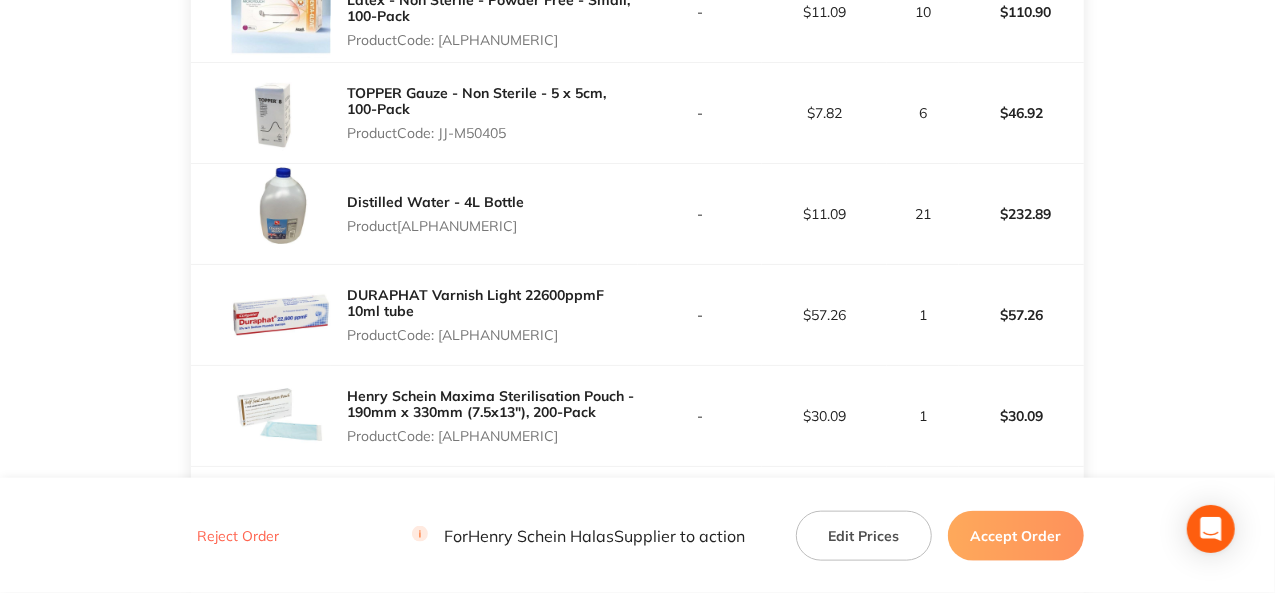 drag, startPoint x: 509, startPoint y: 129, endPoint x: 440, endPoint y: 139, distance: 69.72087 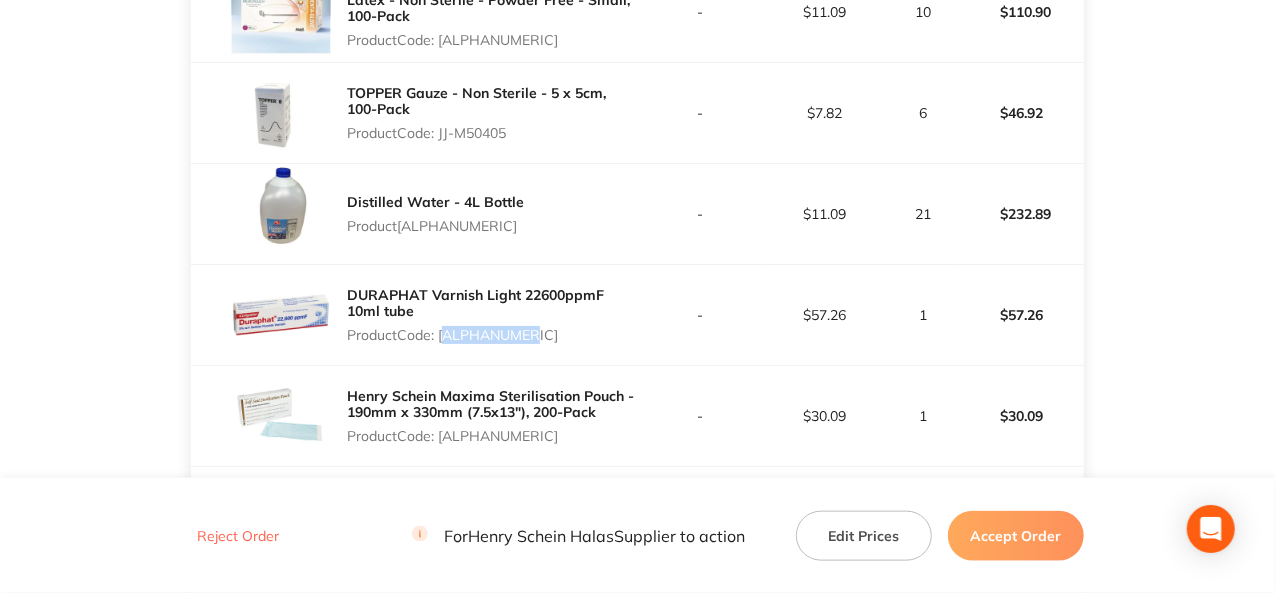 drag, startPoint x: 526, startPoint y: 335, endPoint x: 444, endPoint y: 337, distance: 82.02438 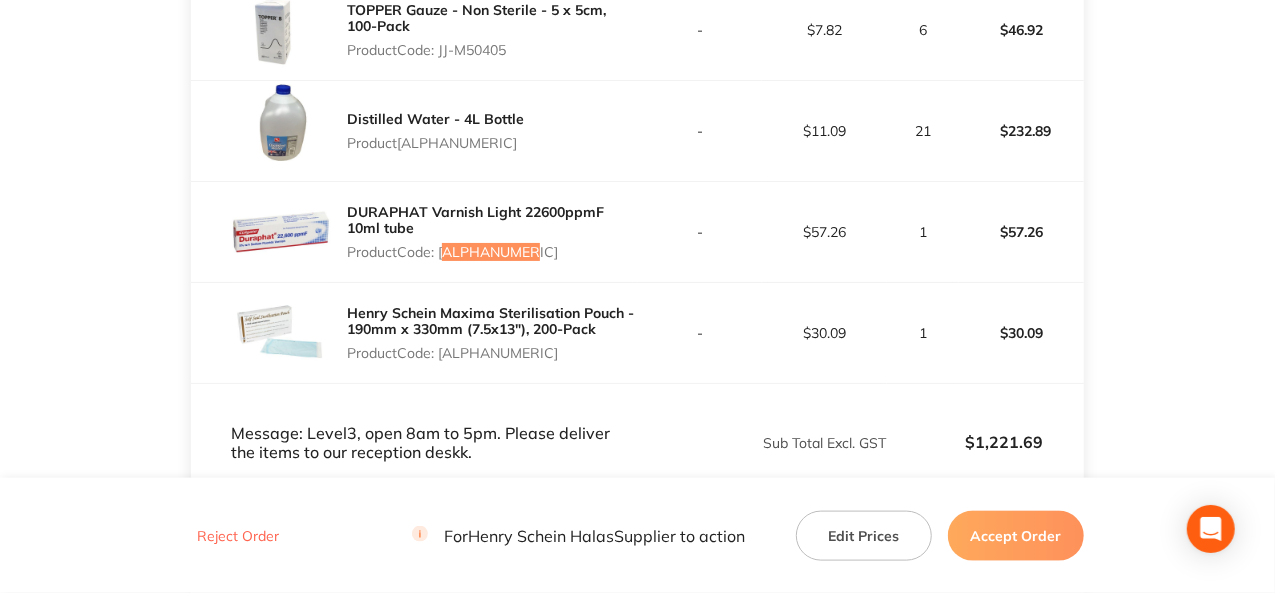 scroll, scrollTop: 1100, scrollLeft: 0, axis: vertical 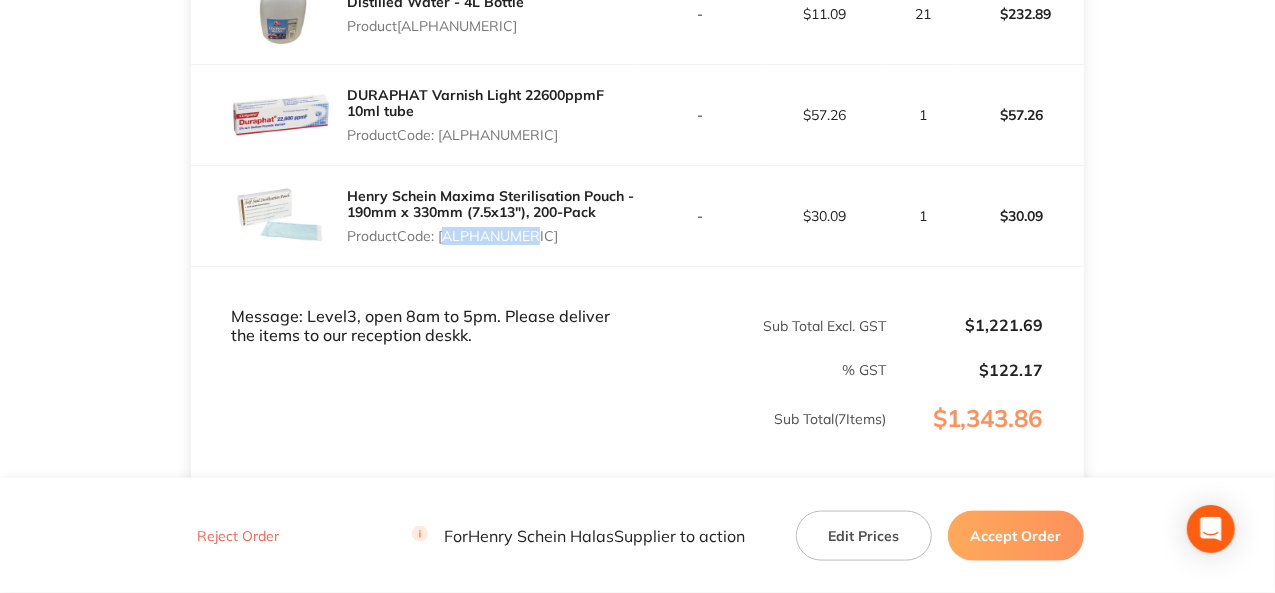 drag, startPoint x: 524, startPoint y: 236, endPoint x: 444, endPoint y: 236, distance: 80 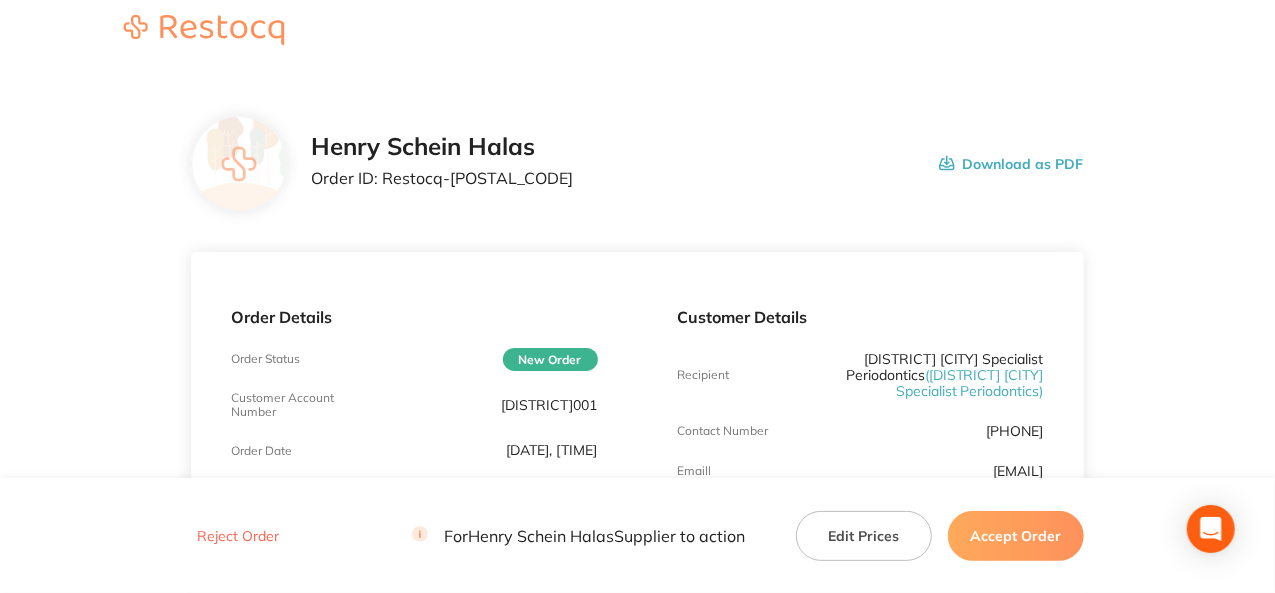 scroll, scrollTop: 0, scrollLeft: 0, axis: both 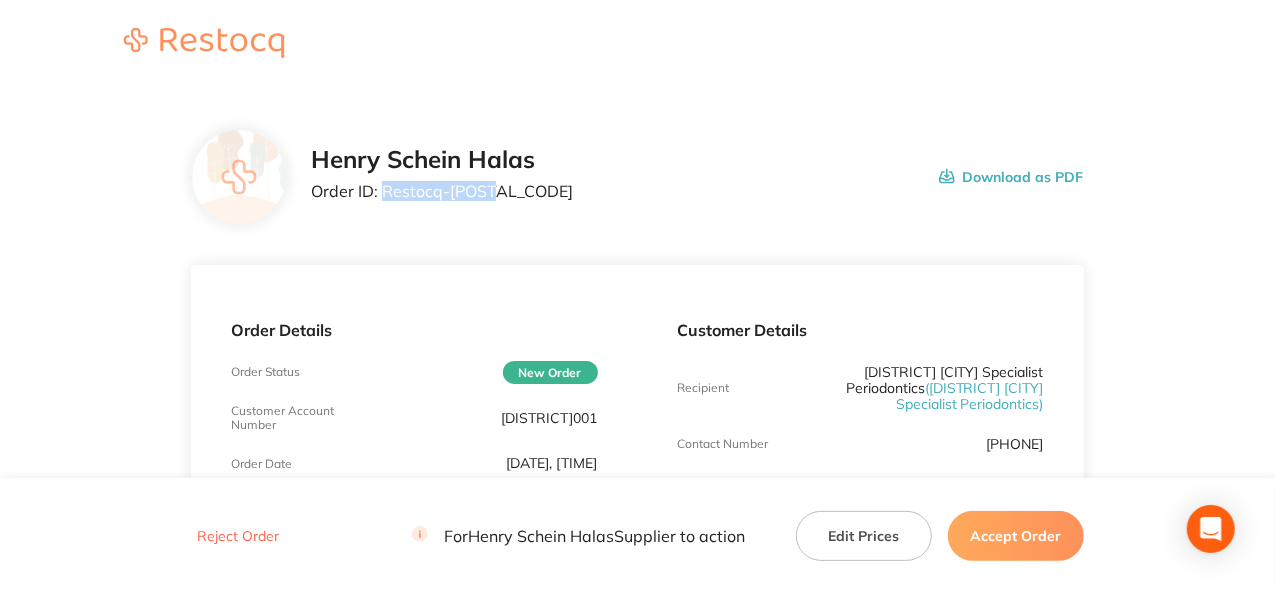 drag, startPoint x: 495, startPoint y: 193, endPoint x: 386, endPoint y: 179, distance: 109.89541 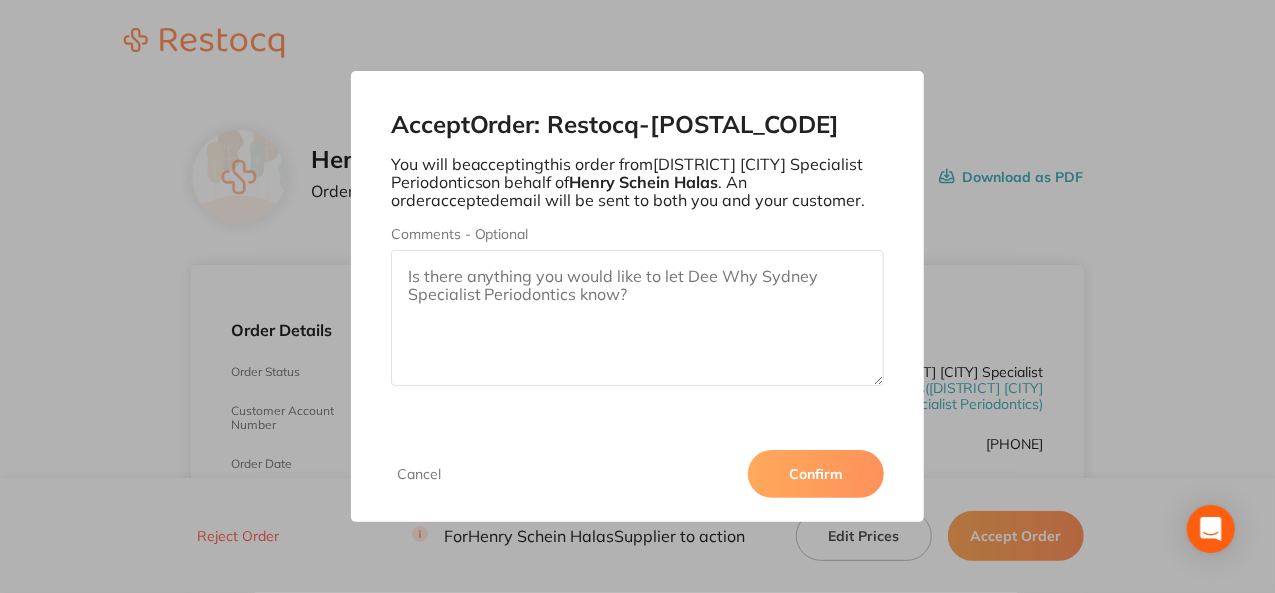 click on "Confirm" at bounding box center [816, 474] 